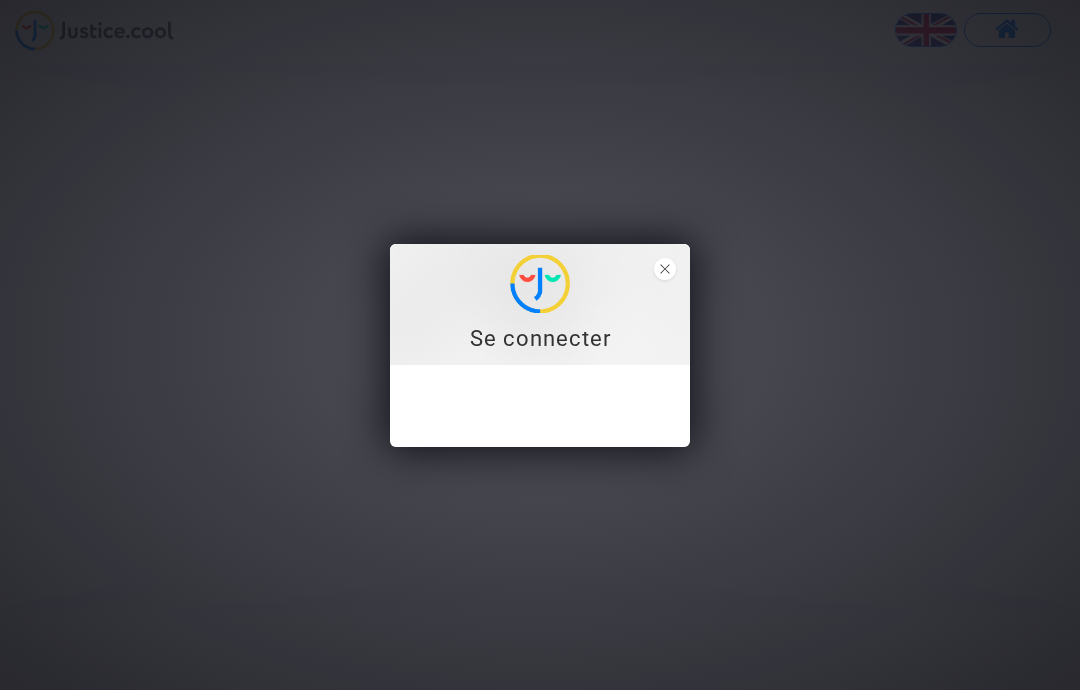 scroll, scrollTop: 0, scrollLeft: 0, axis: both 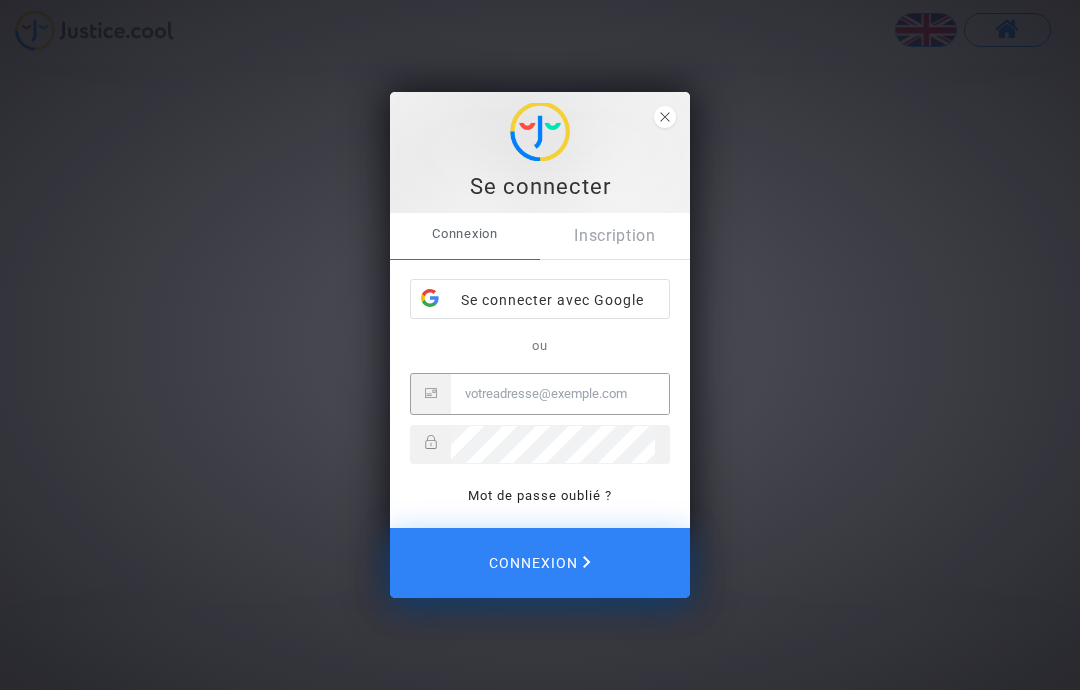 click on "Se connecter avec Google" at bounding box center (540, 300) 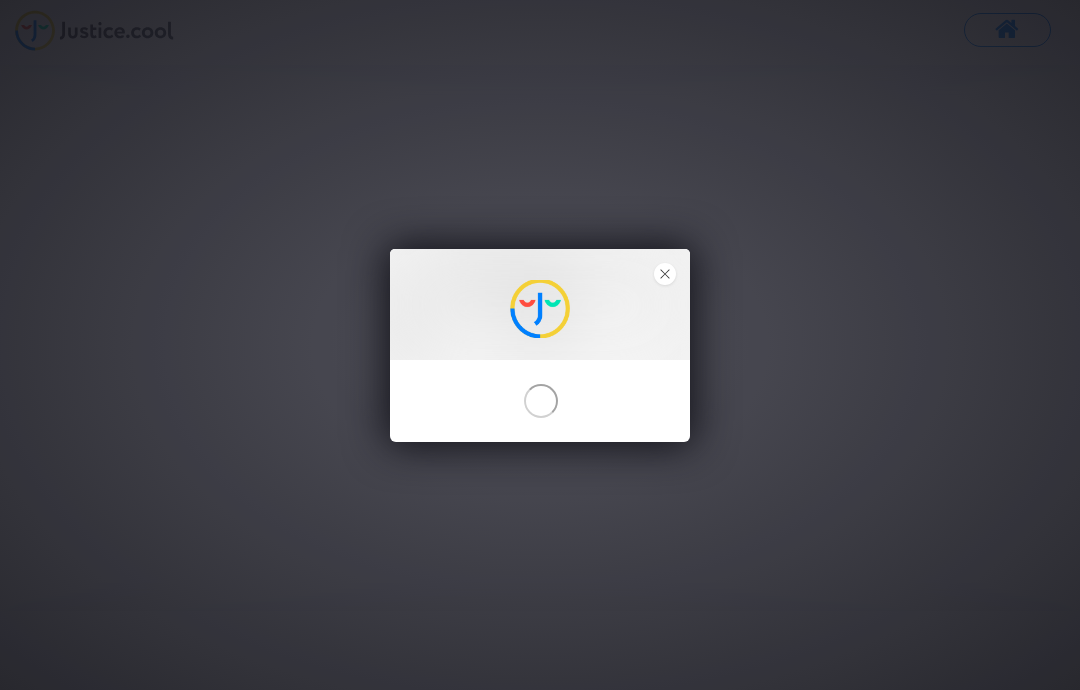 scroll, scrollTop: 0, scrollLeft: 0, axis: both 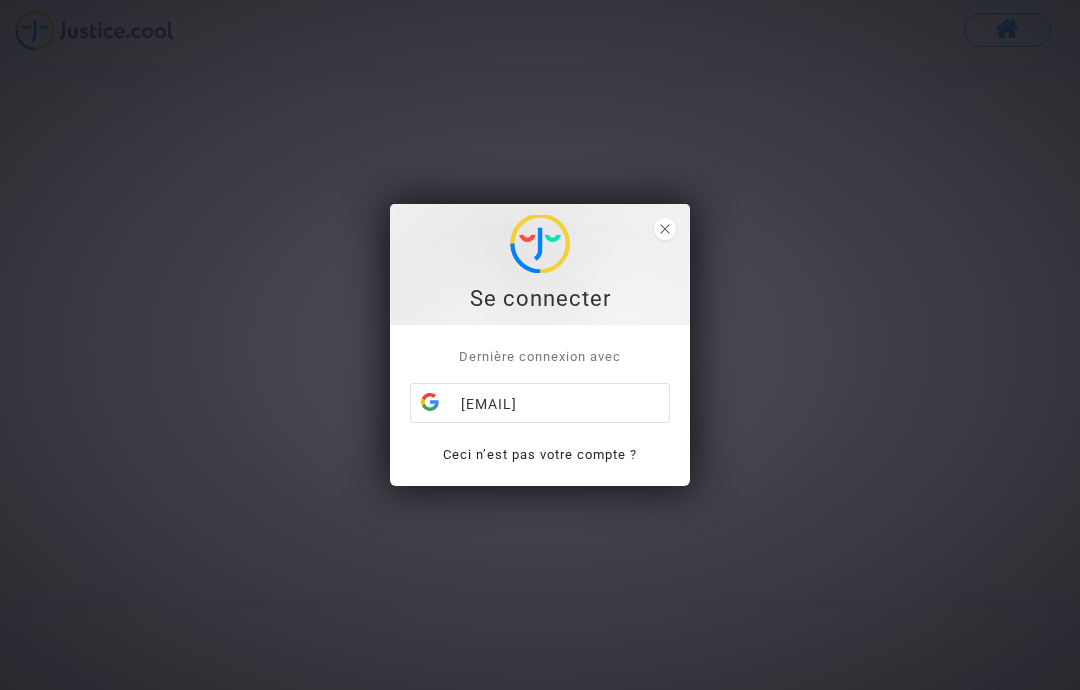 click on "[EMAIL]" at bounding box center [540, 404] 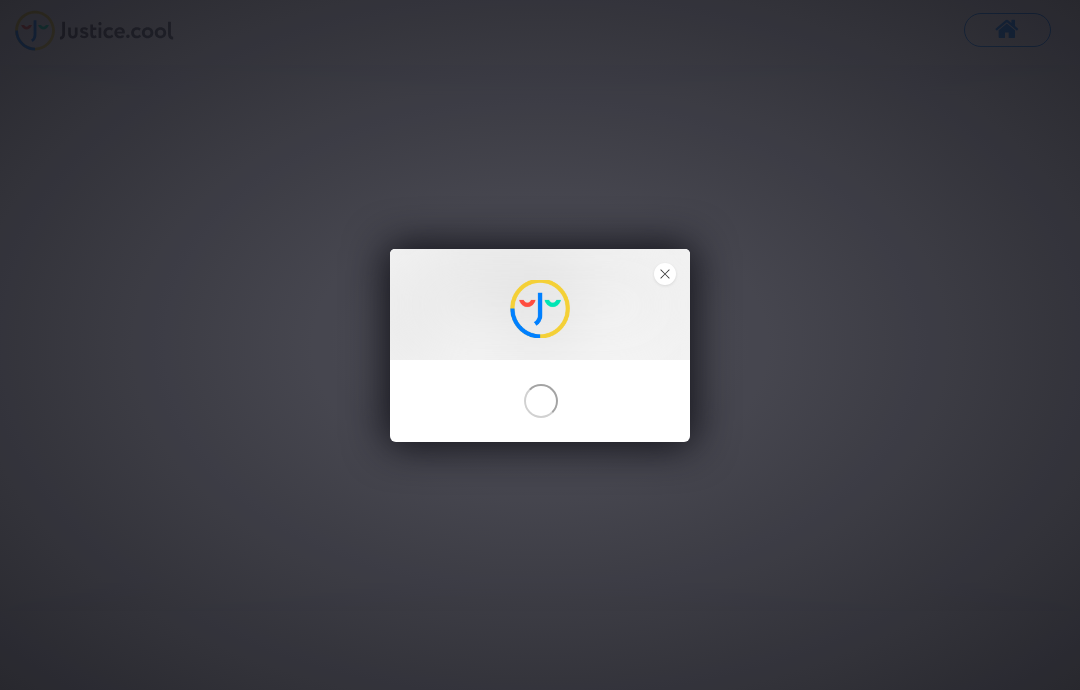 scroll, scrollTop: 0, scrollLeft: 0, axis: both 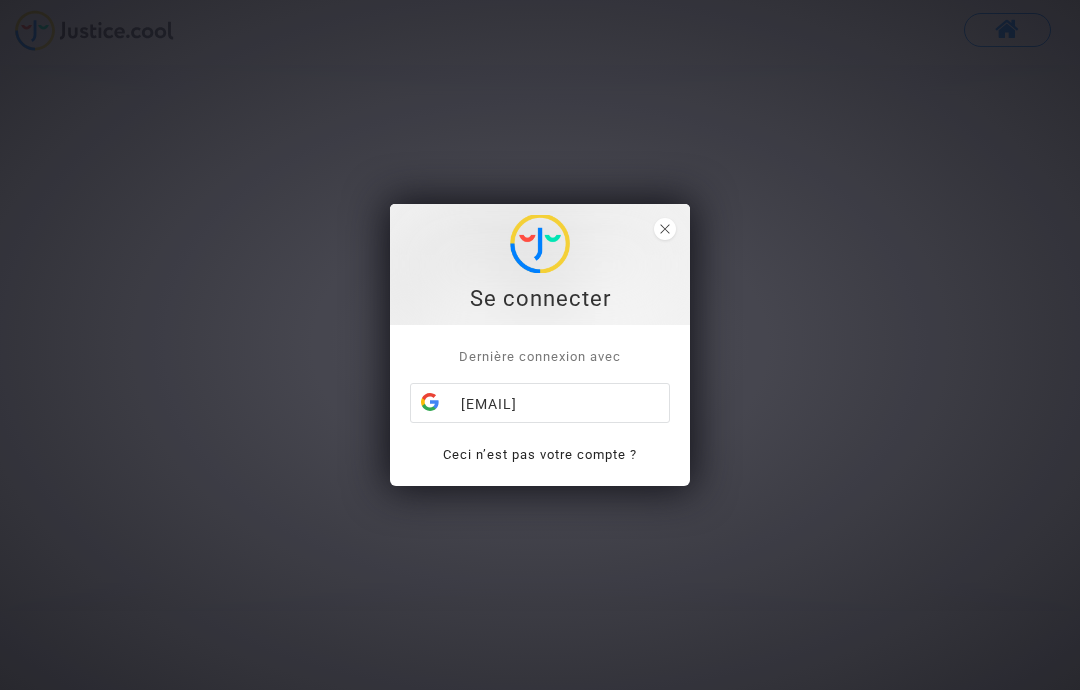 click on "Dernière connexion avec" at bounding box center (540, 356) 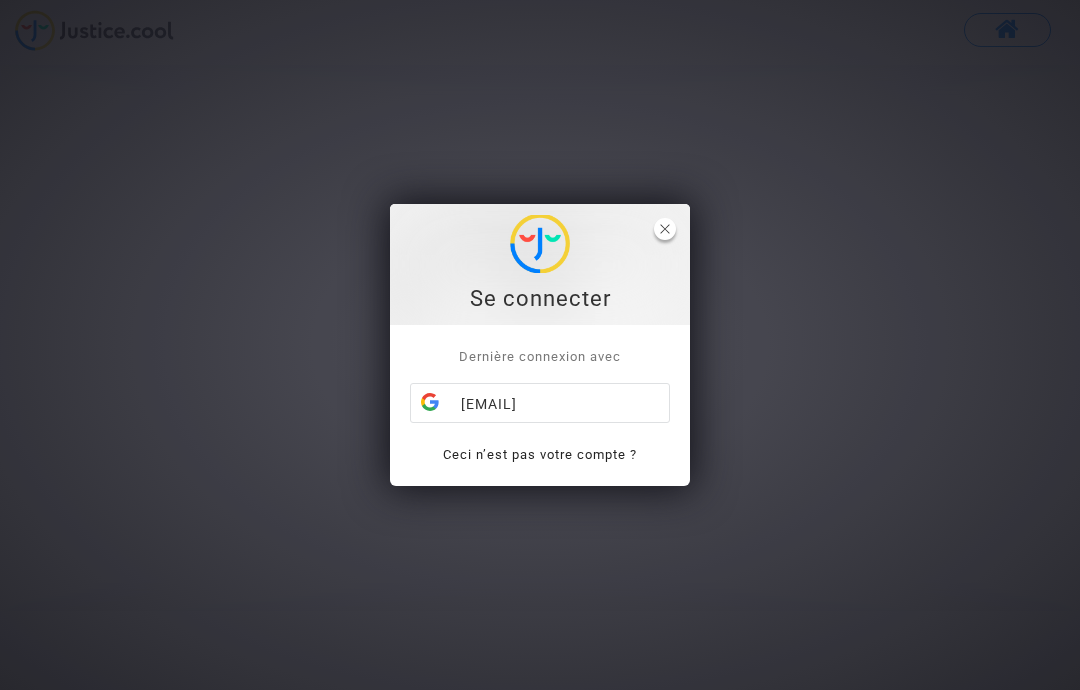 click 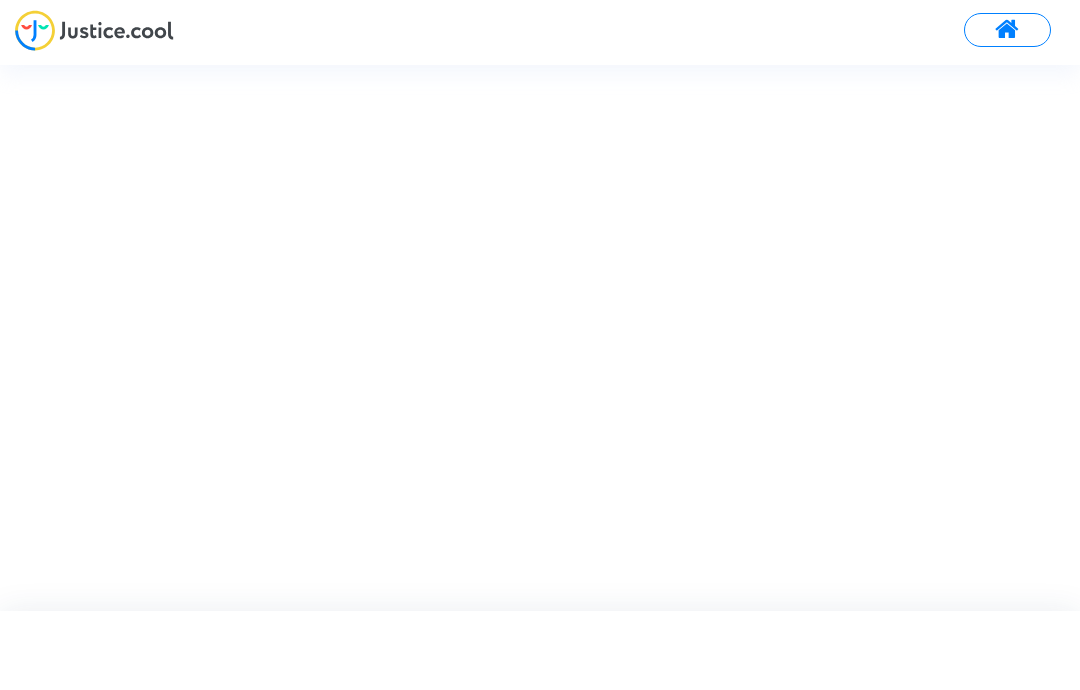 click at bounding box center (1007, 30) 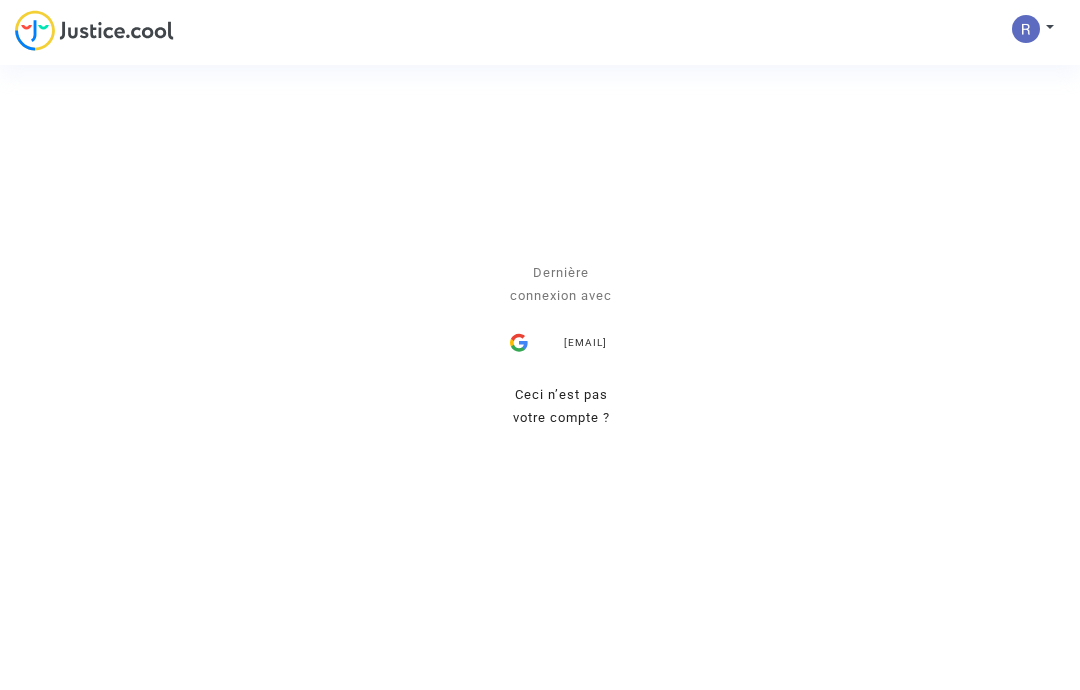 click on "[USERNAME]@example.com" at bounding box center [561, 343] 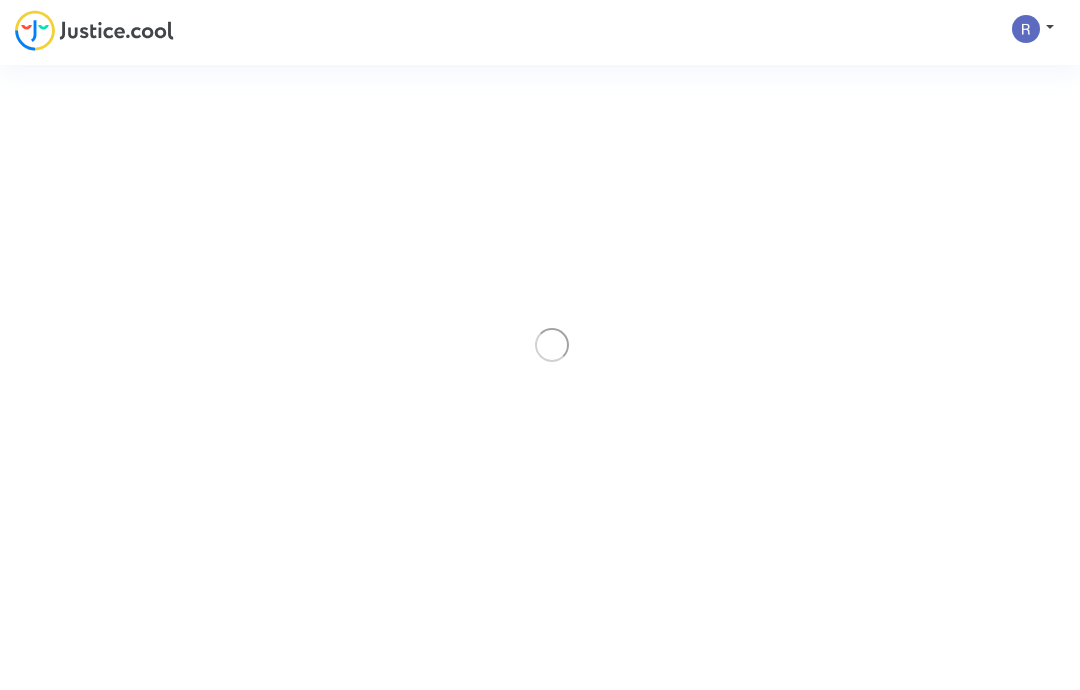 scroll, scrollTop: 0, scrollLeft: 0, axis: both 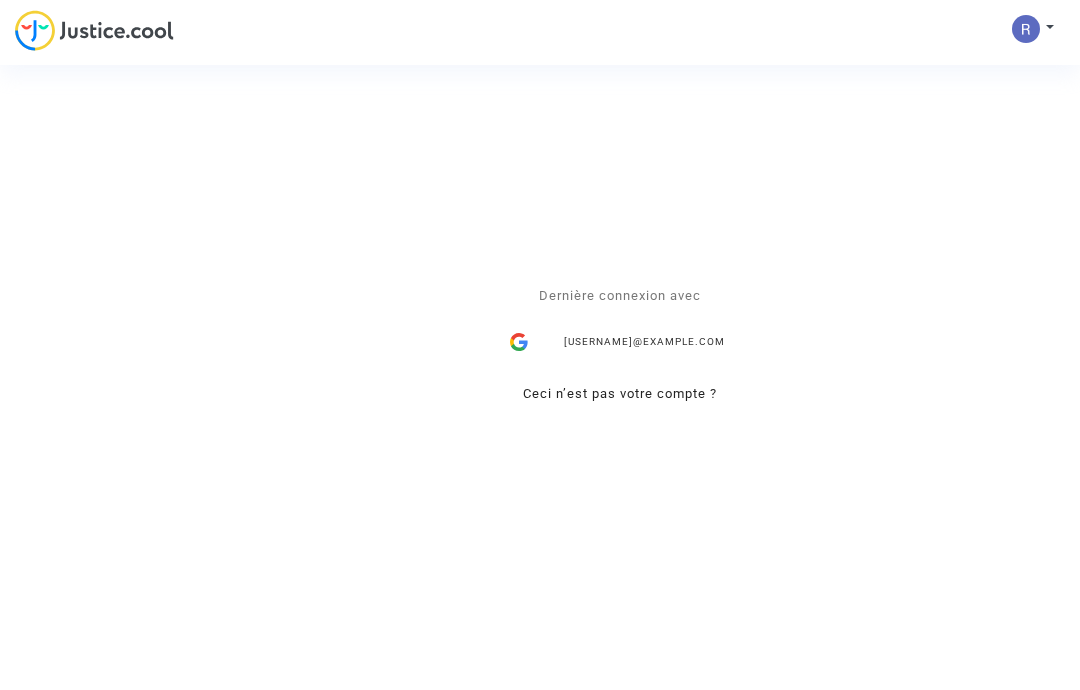 click on "[USERNAME]@example.com" at bounding box center (620, 343) 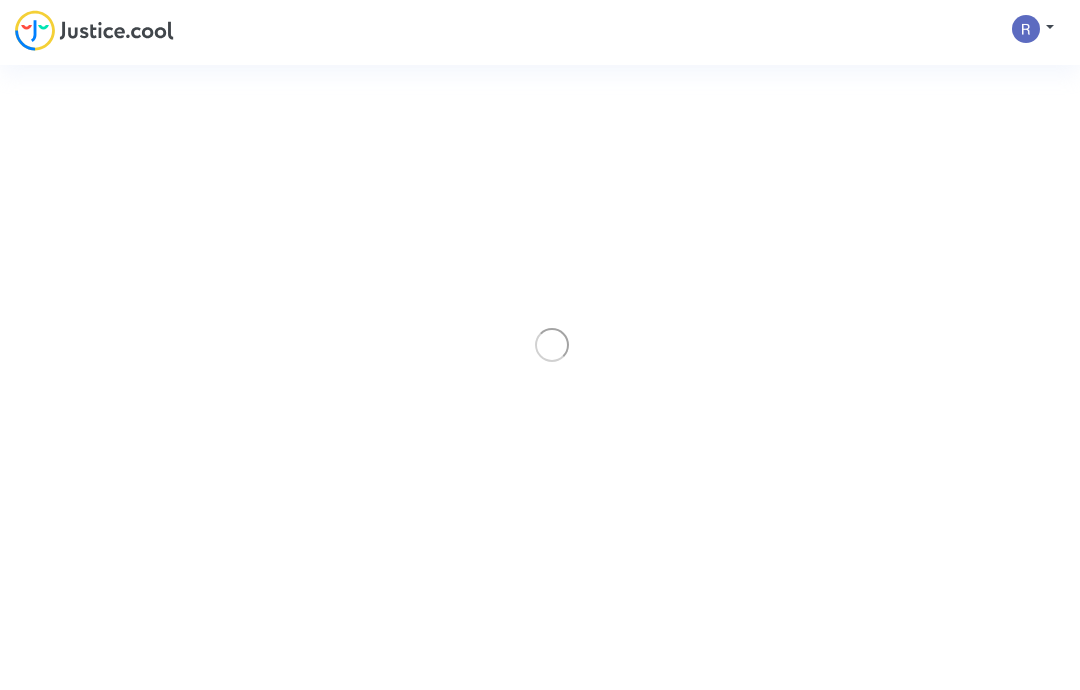 scroll, scrollTop: 0, scrollLeft: 0, axis: both 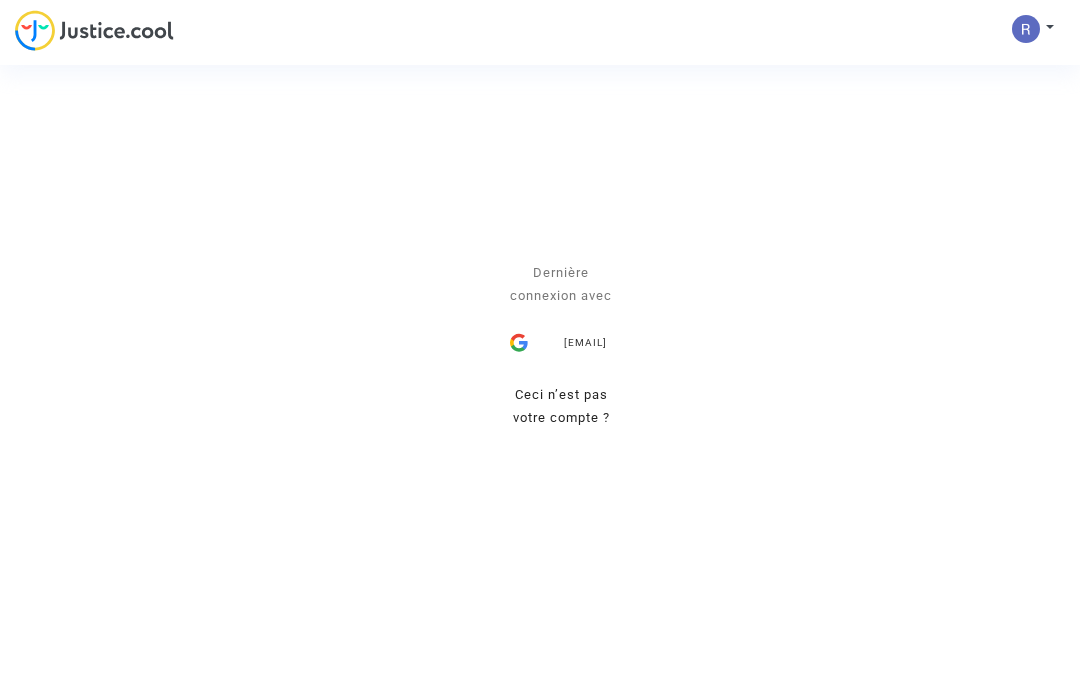 click on "Se connecter Dernière connexion avec rimmargaretta2017@gmail.com Ceci n’est pas votre compte ? Envoyer" 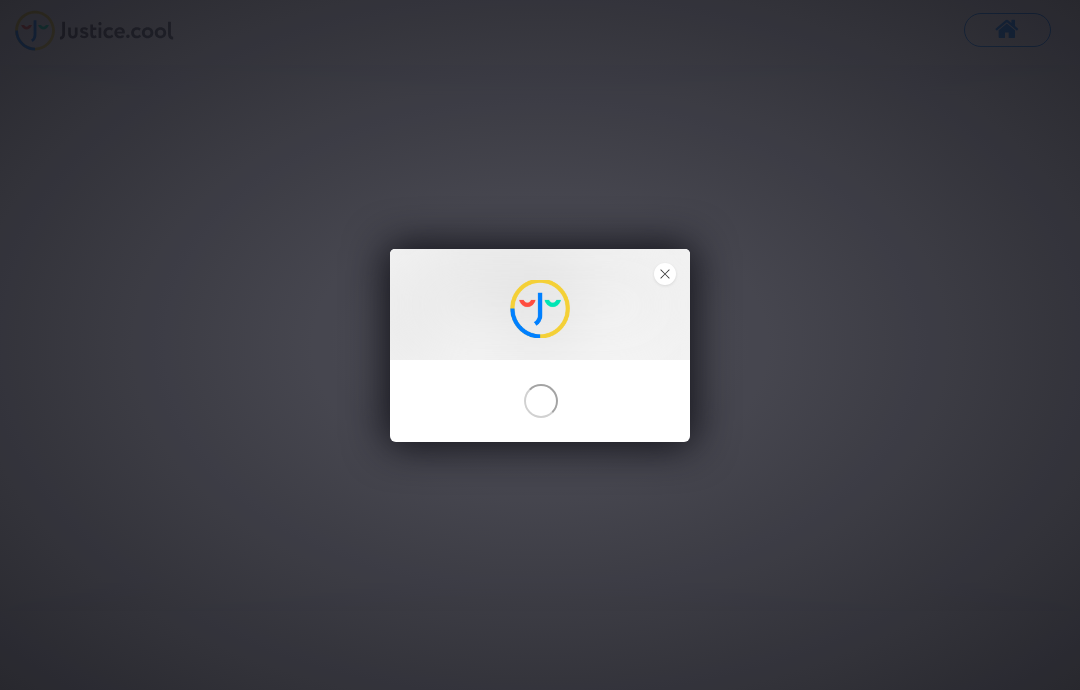 scroll, scrollTop: 0, scrollLeft: 0, axis: both 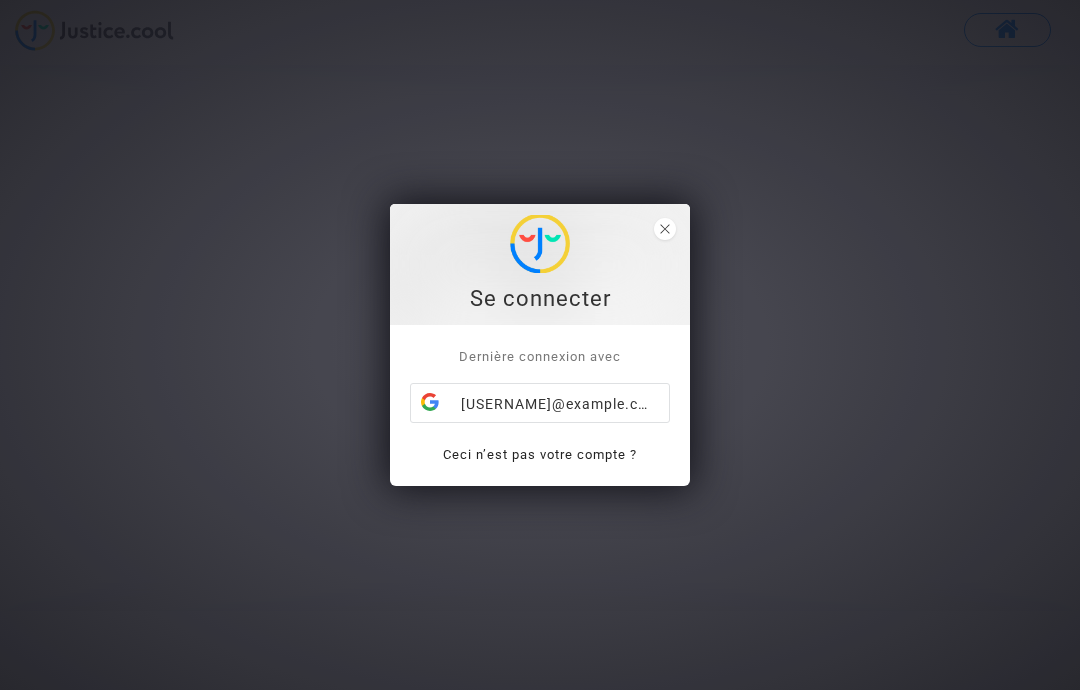 click on "Dernière connexion avec" at bounding box center (540, 356) 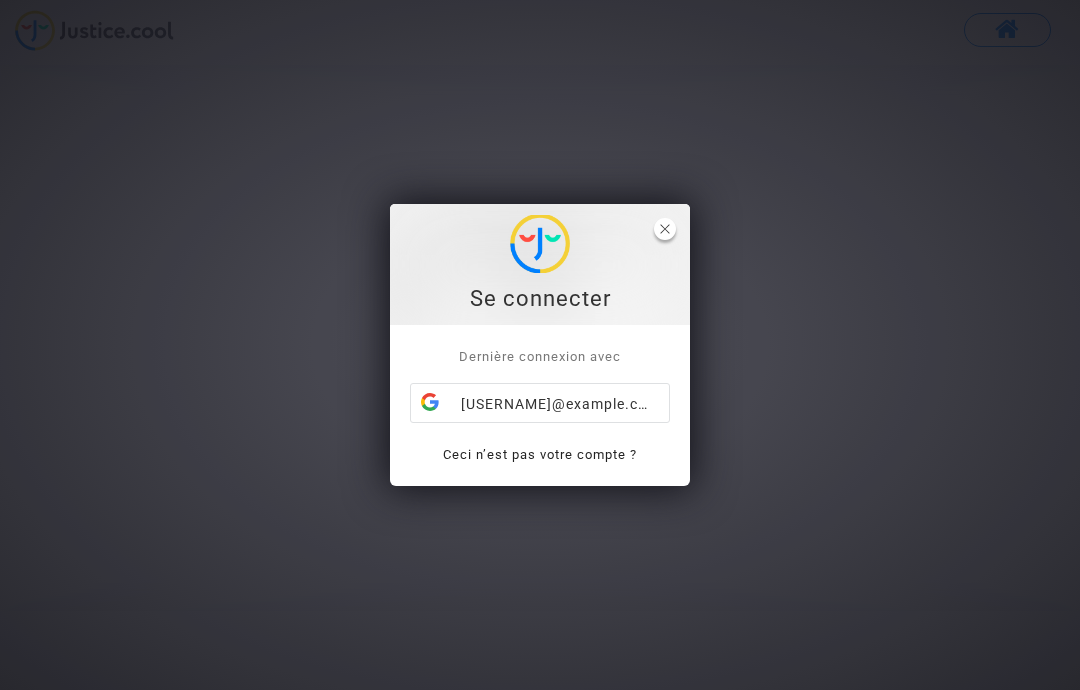 click at bounding box center [665, 229] 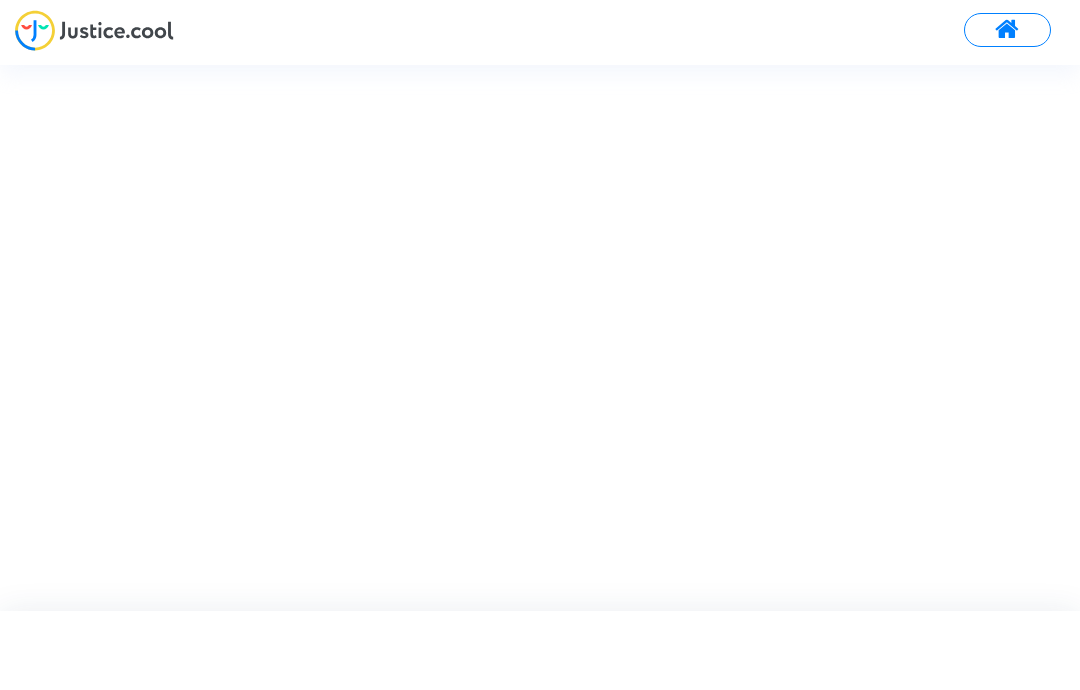 click at bounding box center (1007, 30) 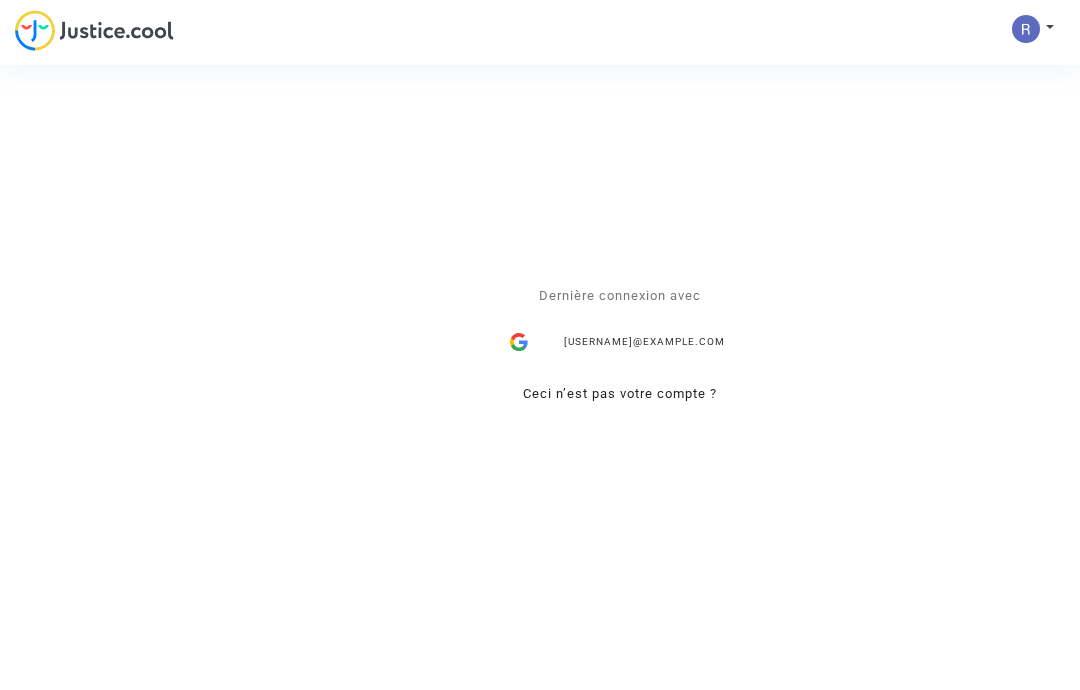 click on "Dernière connexion avec" at bounding box center [620, 295] 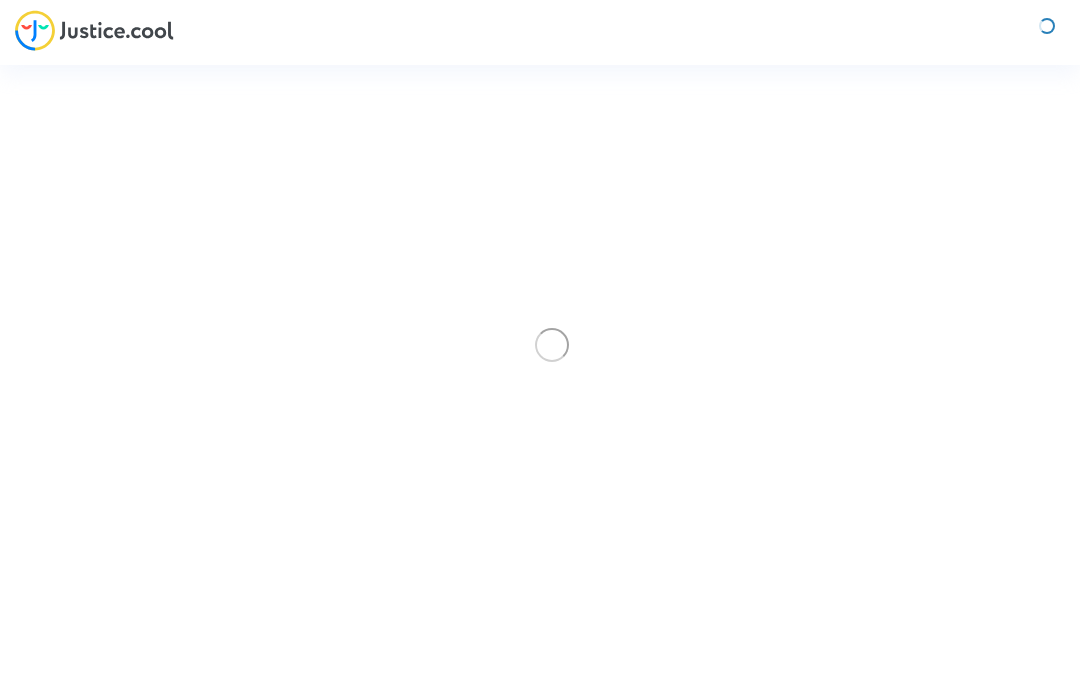 scroll, scrollTop: 0, scrollLeft: 0, axis: both 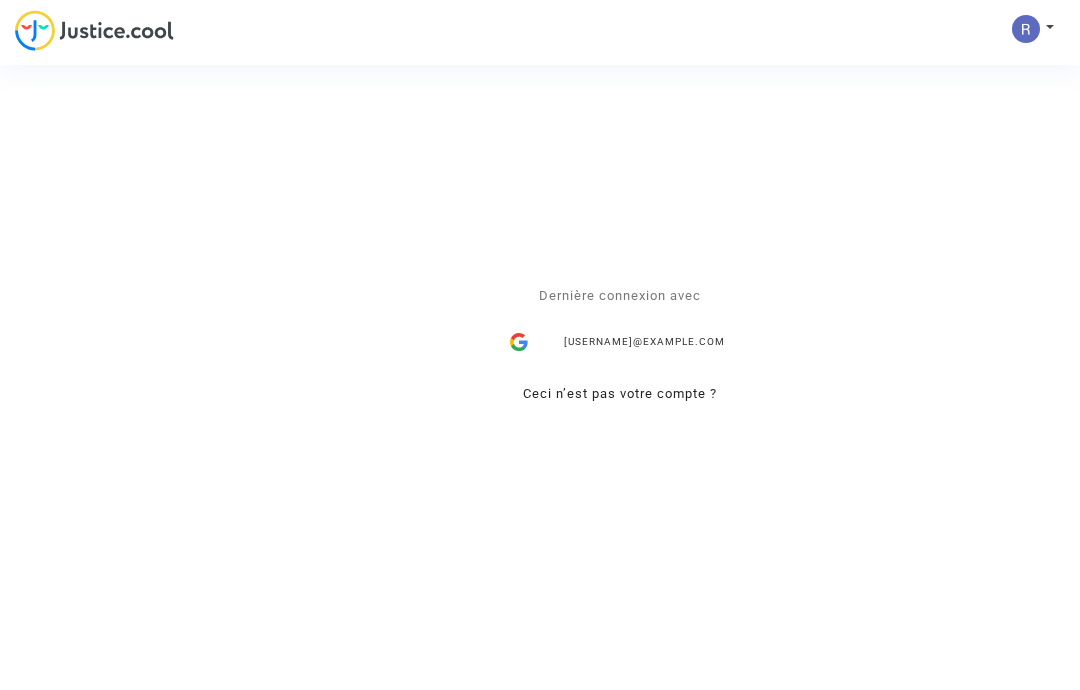 click on "[USERNAME]@example.com" at bounding box center [620, 343] 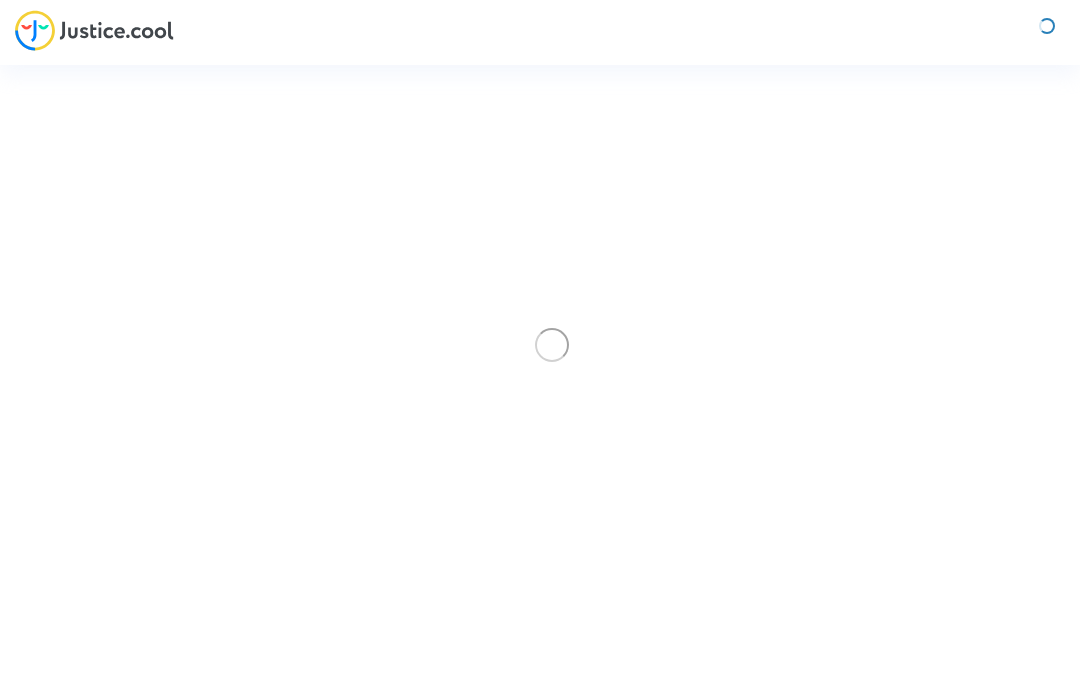 scroll, scrollTop: 0, scrollLeft: 0, axis: both 